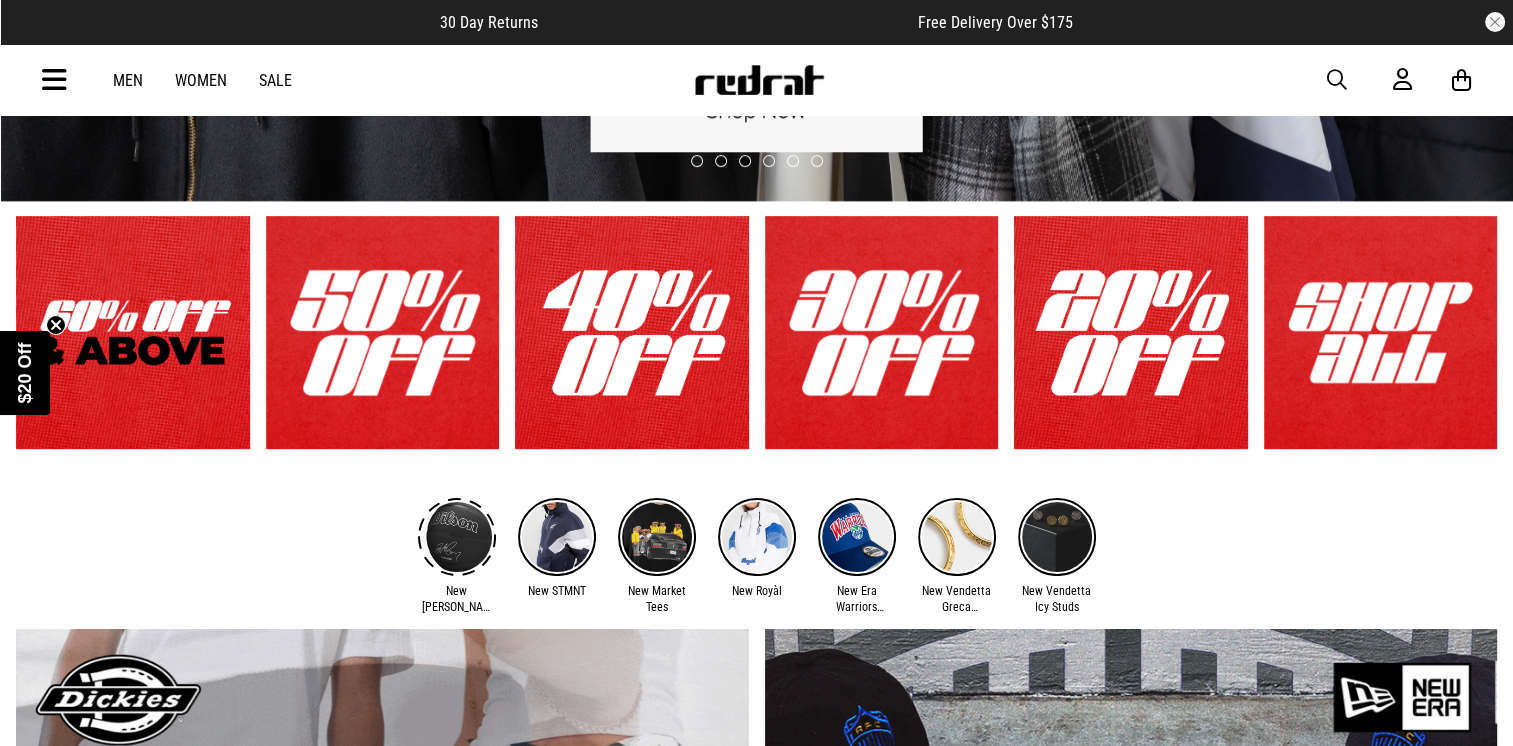 scroll, scrollTop: 560, scrollLeft: 0, axis: vertical 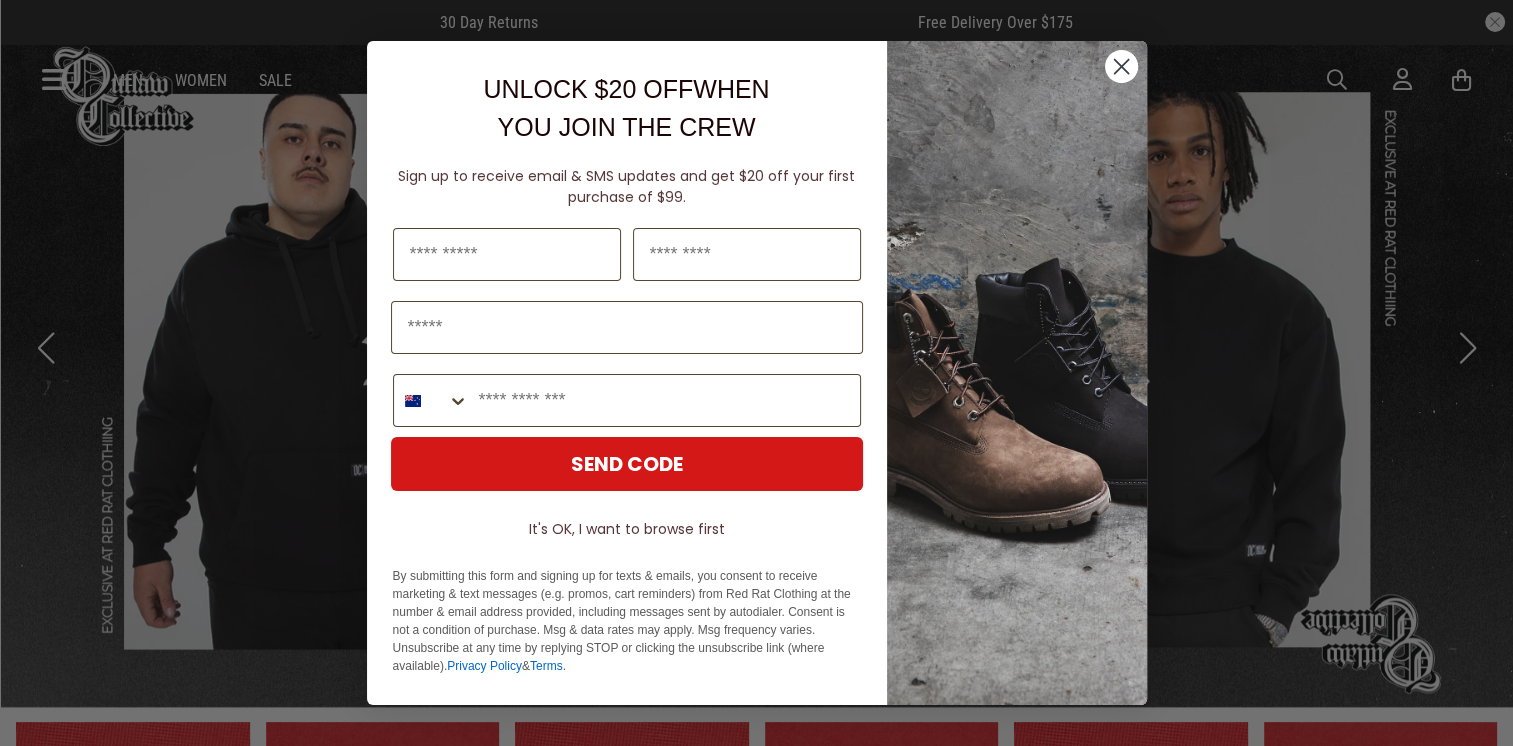 click on "By submitting this form and signing up for texts & emails, you consent to receive marketing & text messages (e.g. promos, cart reminders) from Red Rat Clothing at the number & email address provided, including messages sent by autodialer. Consent is not a condition of purchase. Msg & data rates may apply. Msg frequency varies. Unsubscribe at any time by replying STOP or clicking the unsubscribe link (where available).  Privacy Policy  &  Terms ." at bounding box center [627, 621] 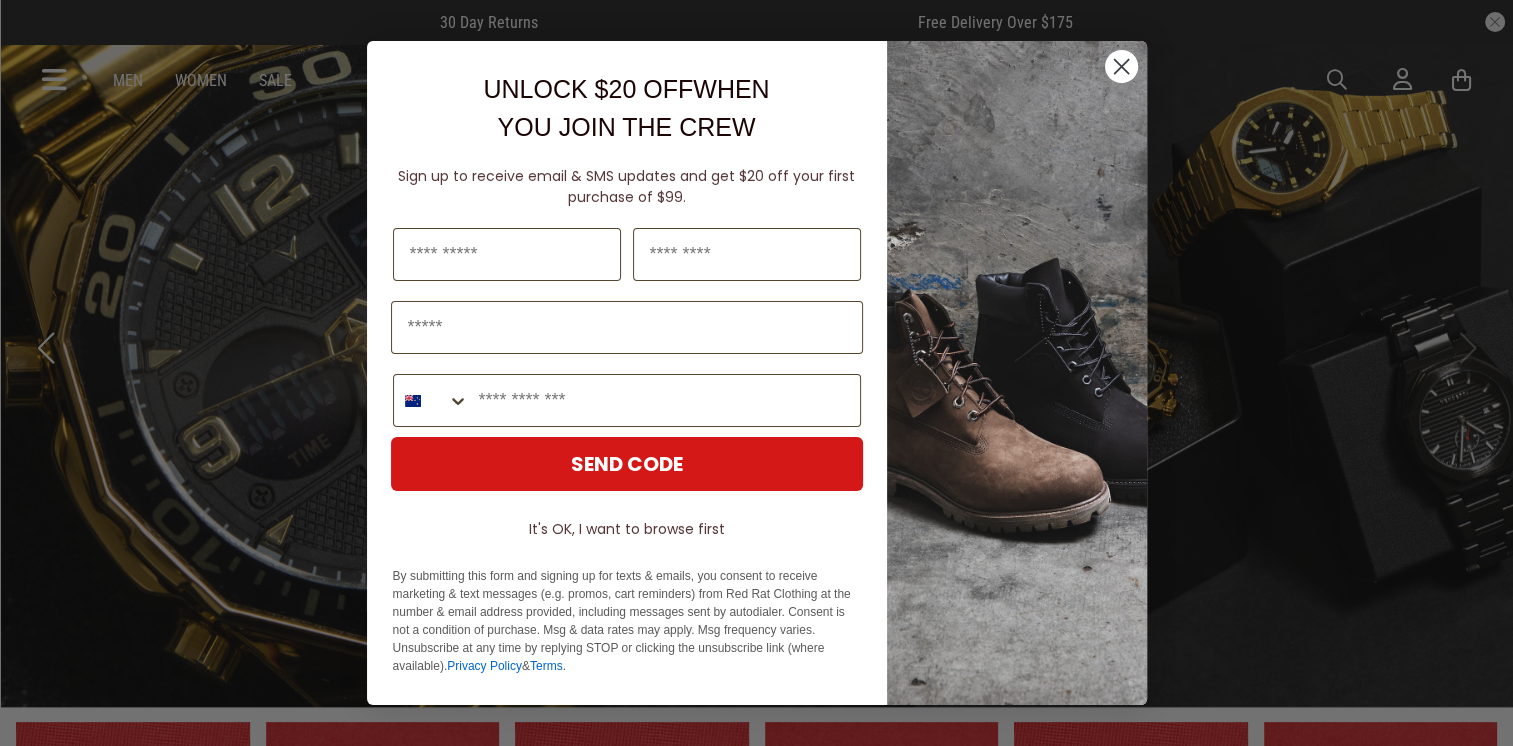 click 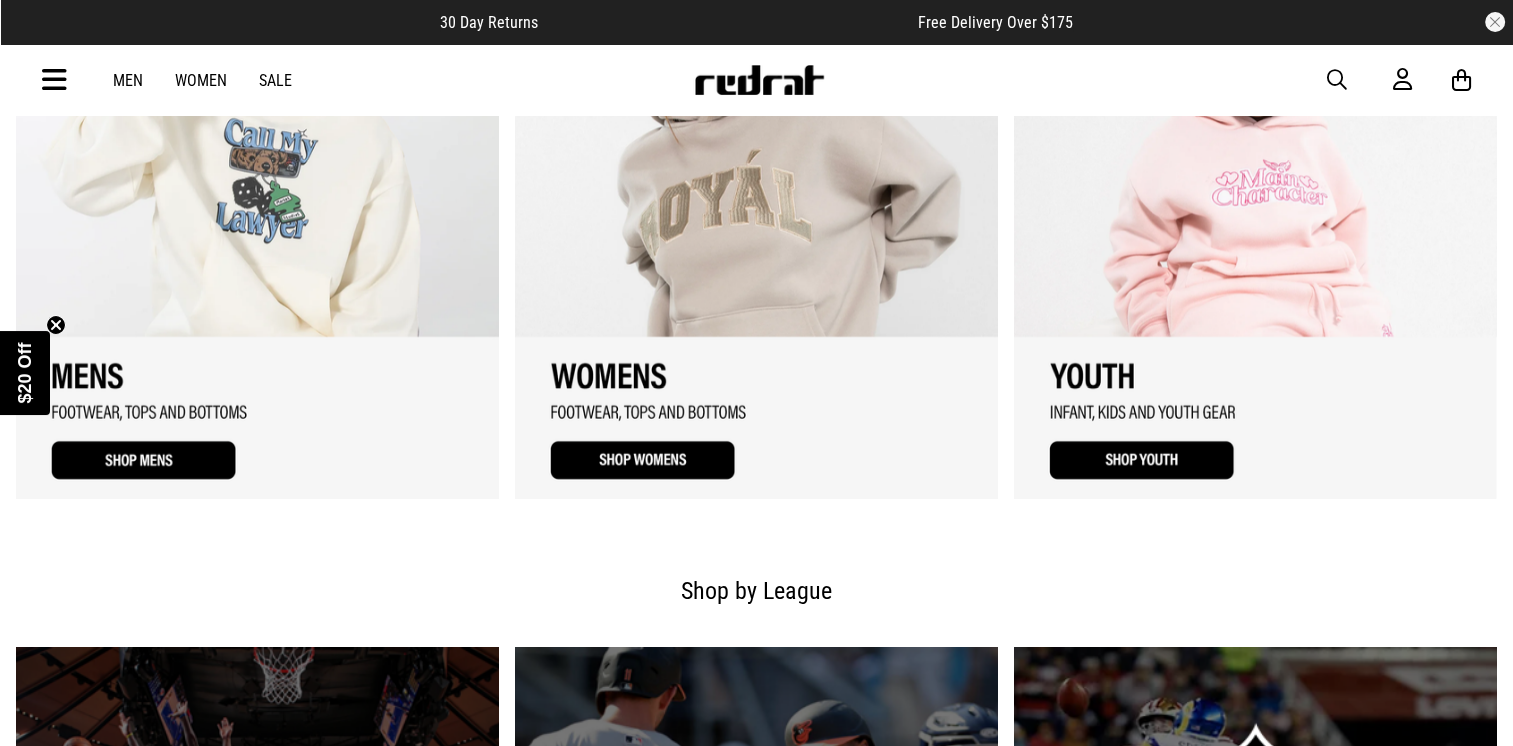scroll, scrollTop: 1864, scrollLeft: 0, axis: vertical 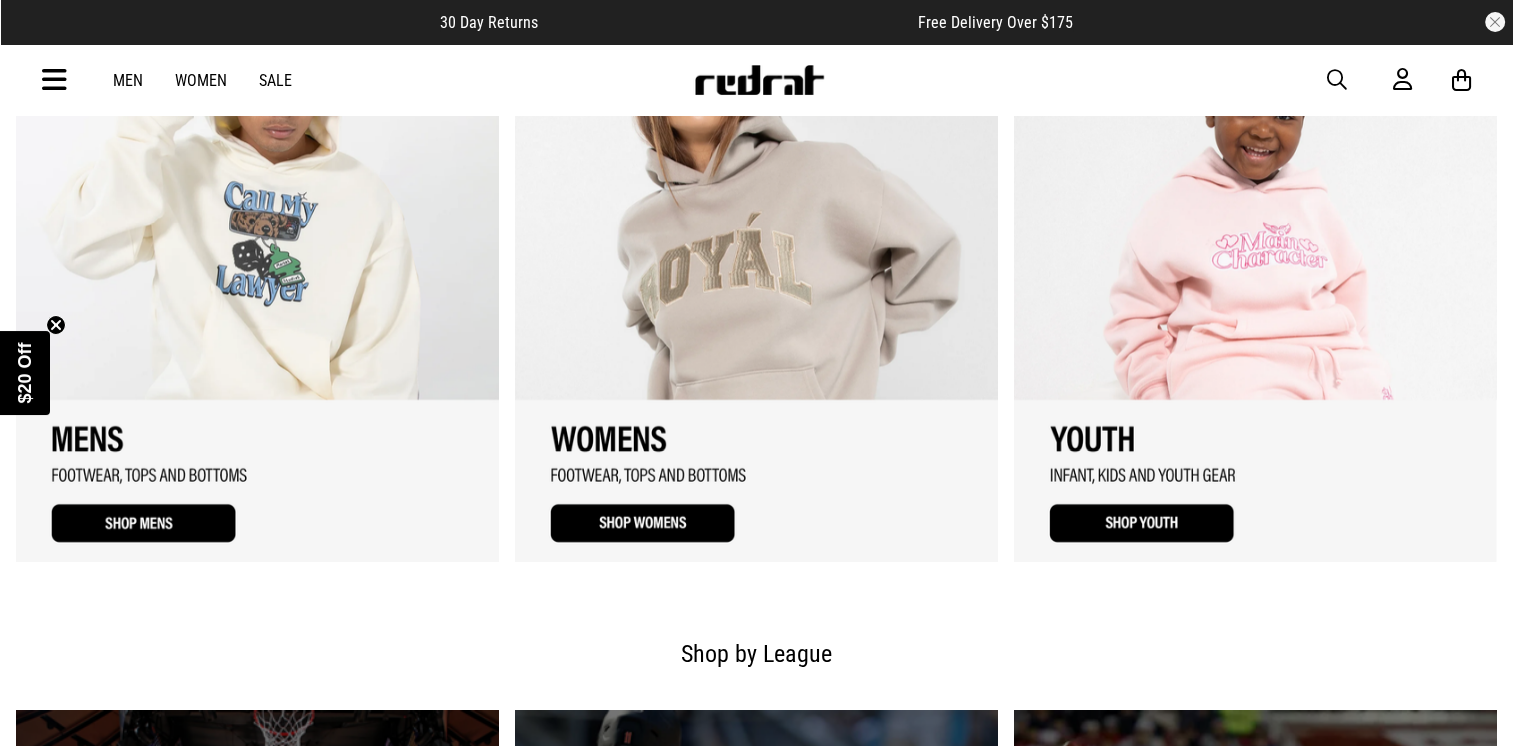 click at bounding box center [257, 278] 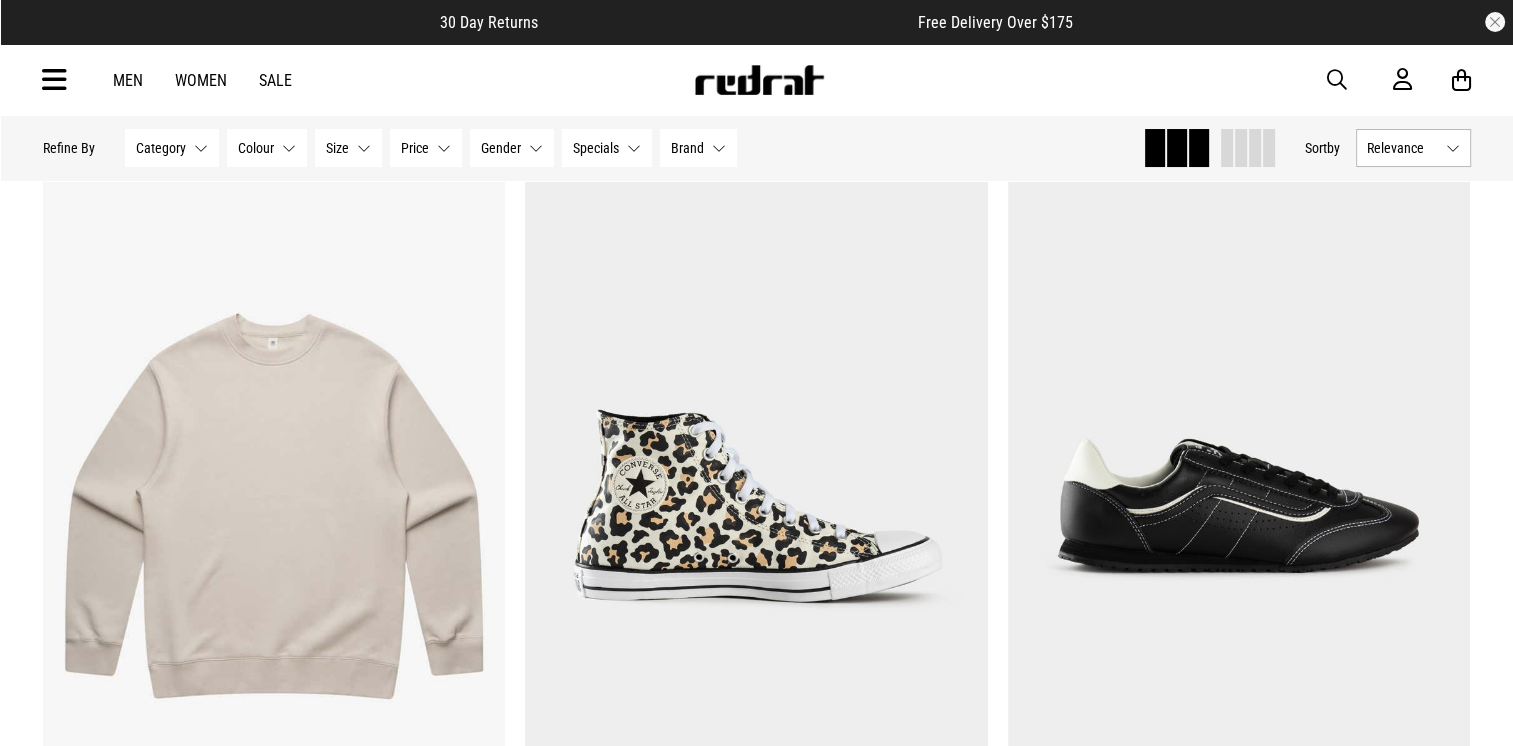 scroll, scrollTop: 336, scrollLeft: 0, axis: vertical 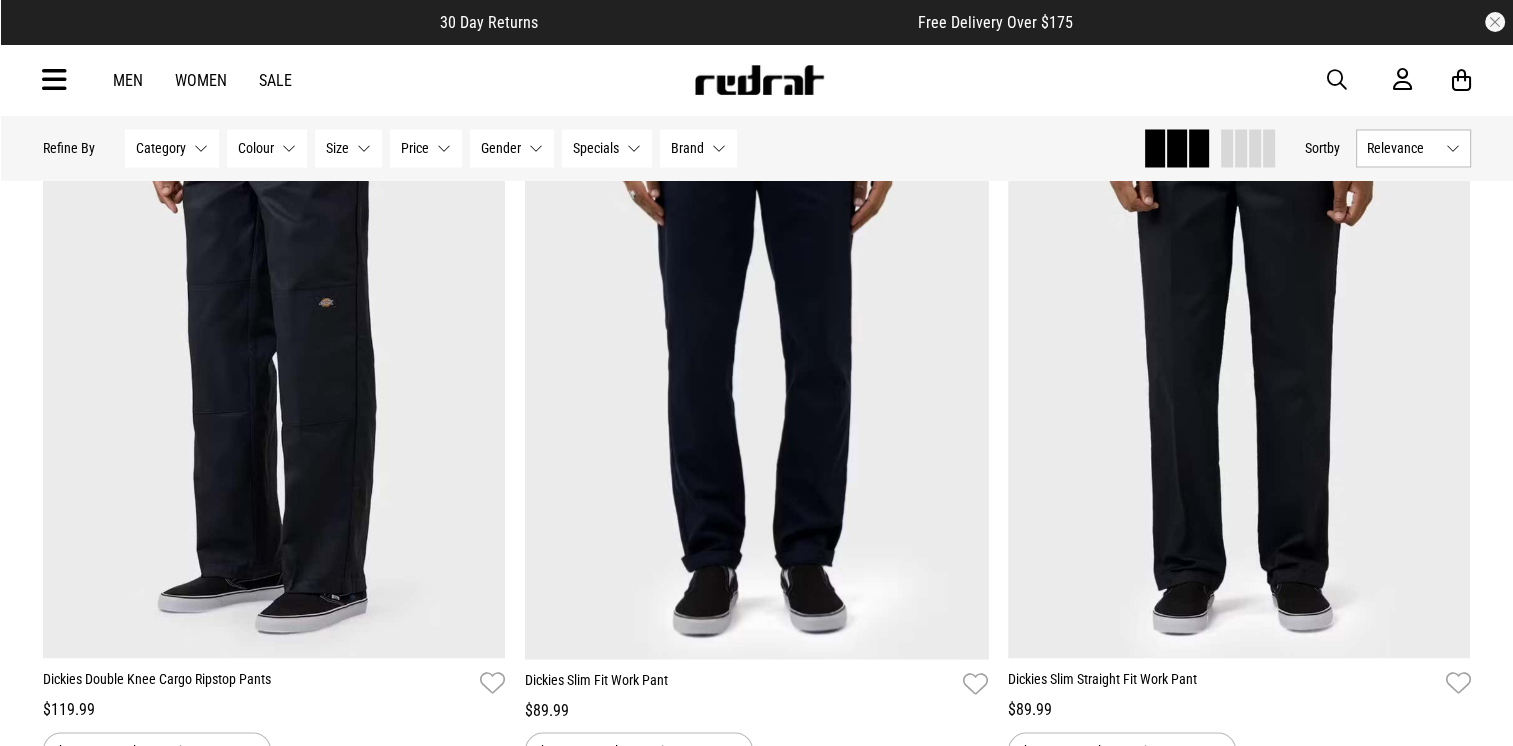 click on "Brand  None selected" at bounding box center (698, 148) 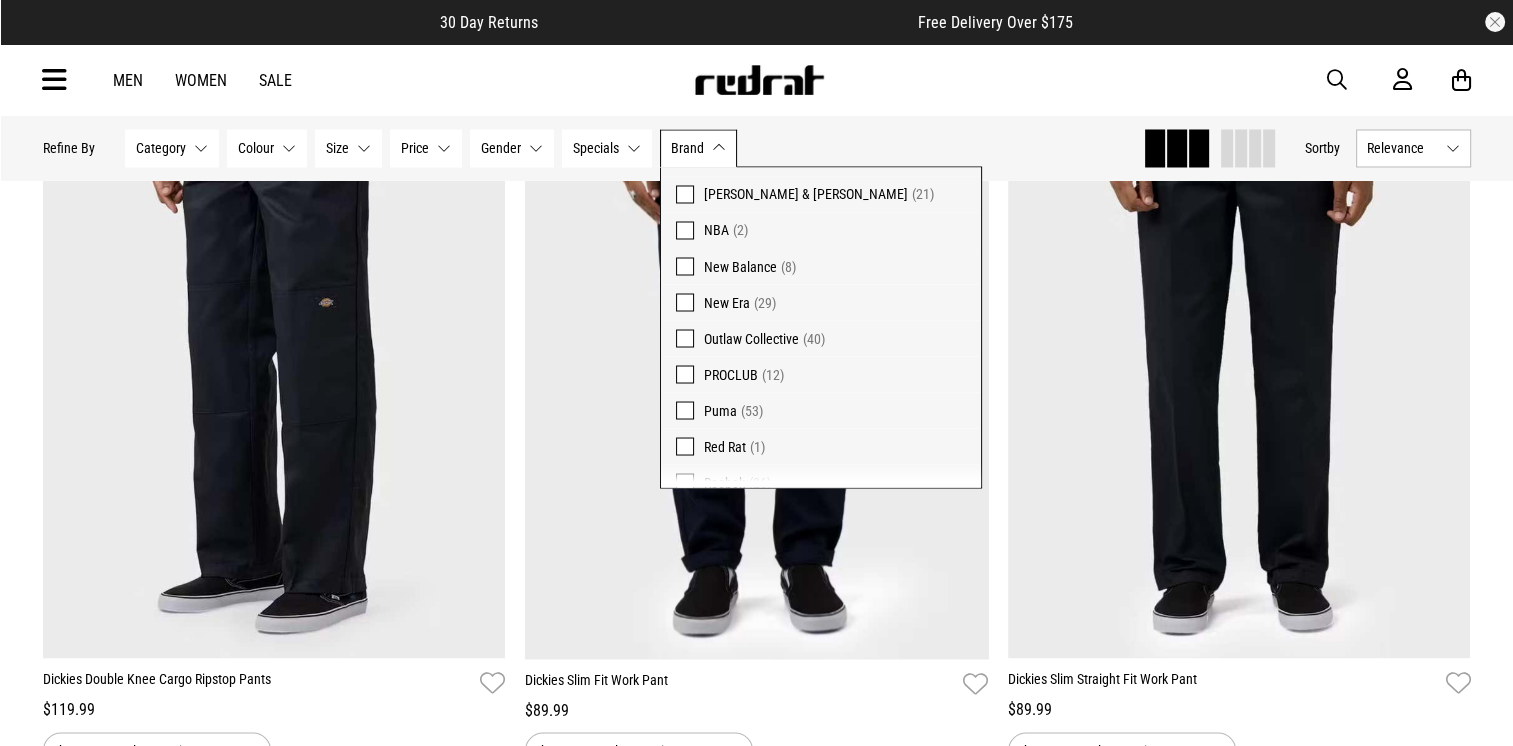 scroll, scrollTop: 560, scrollLeft: 0, axis: vertical 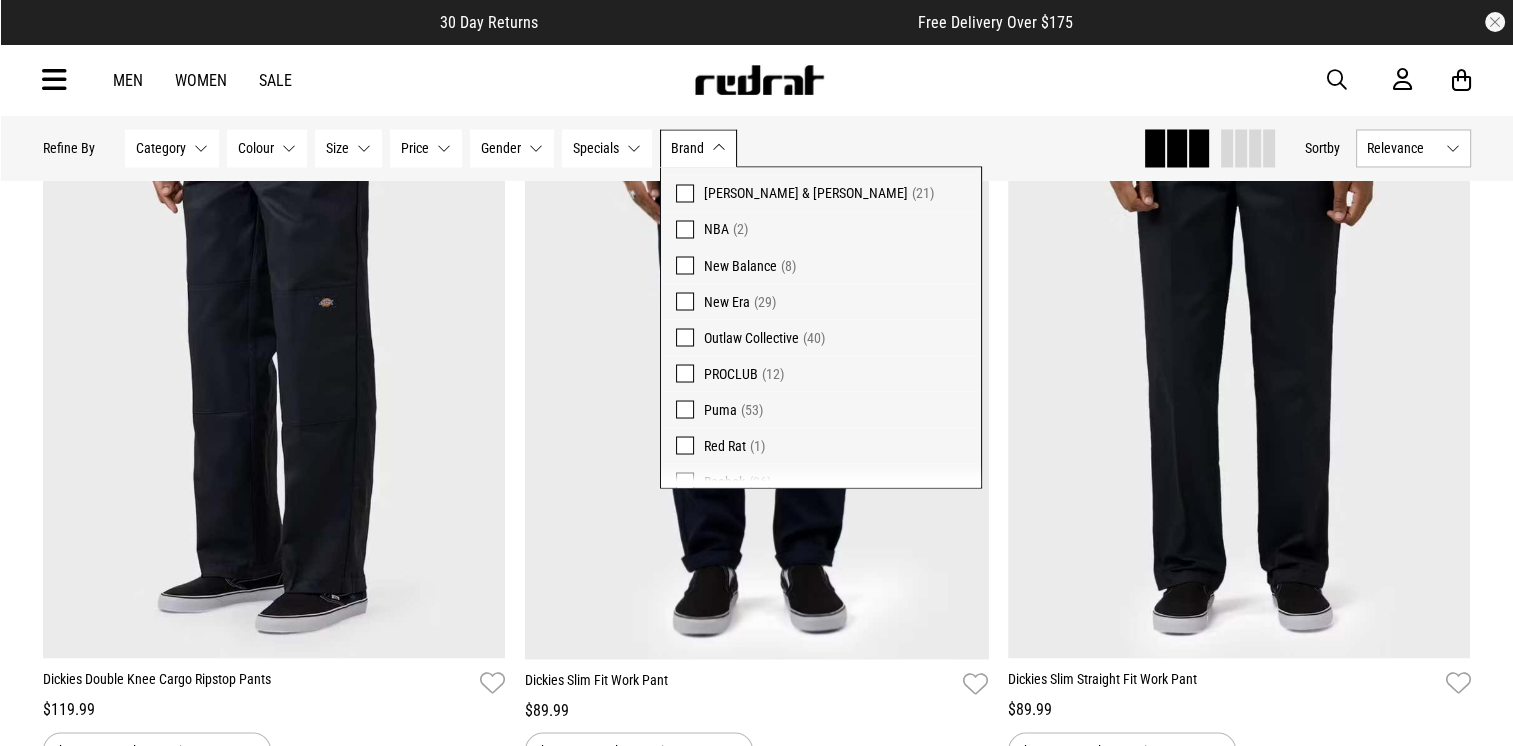 click at bounding box center (685, 373) 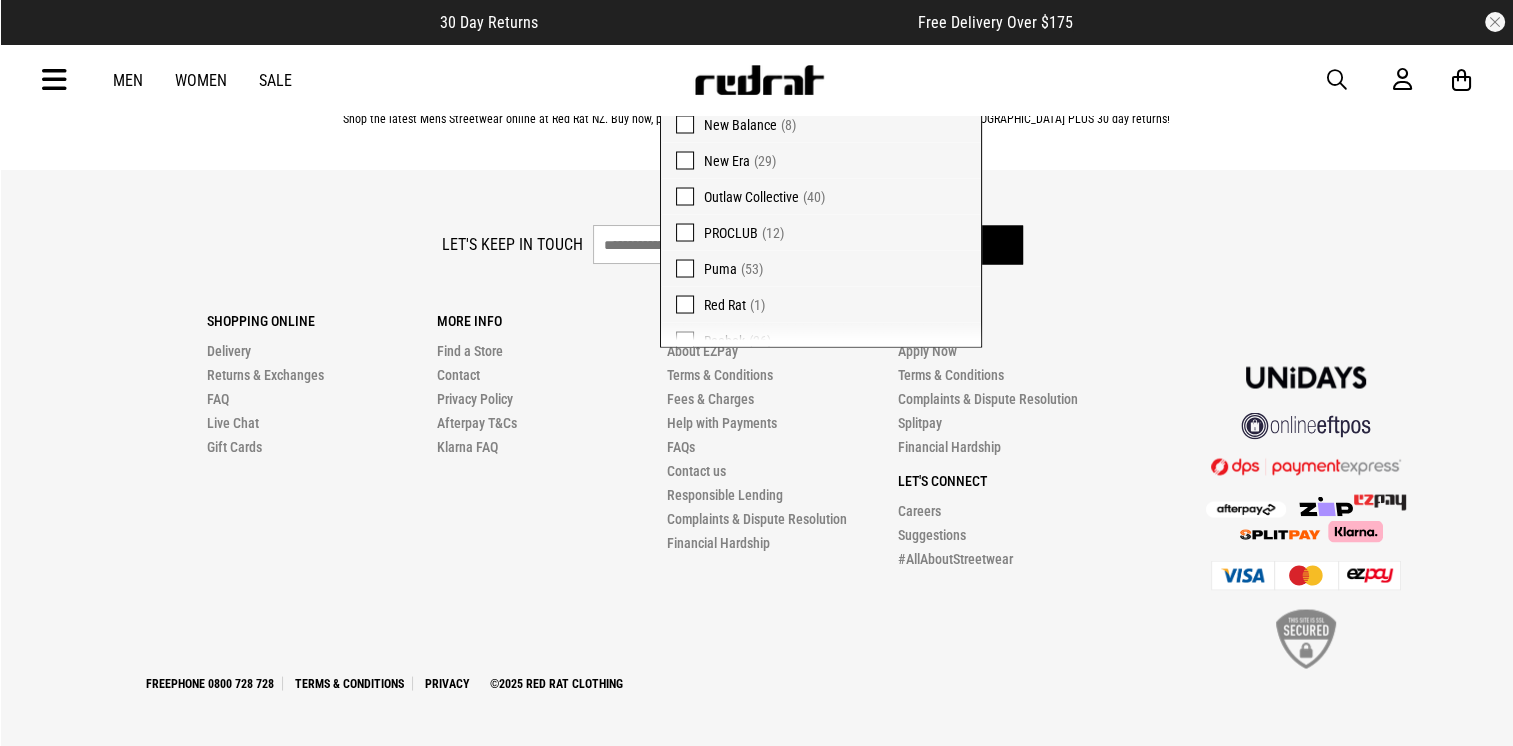 scroll, scrollTop: 3661, scrollLeft: 0, axis: vertical 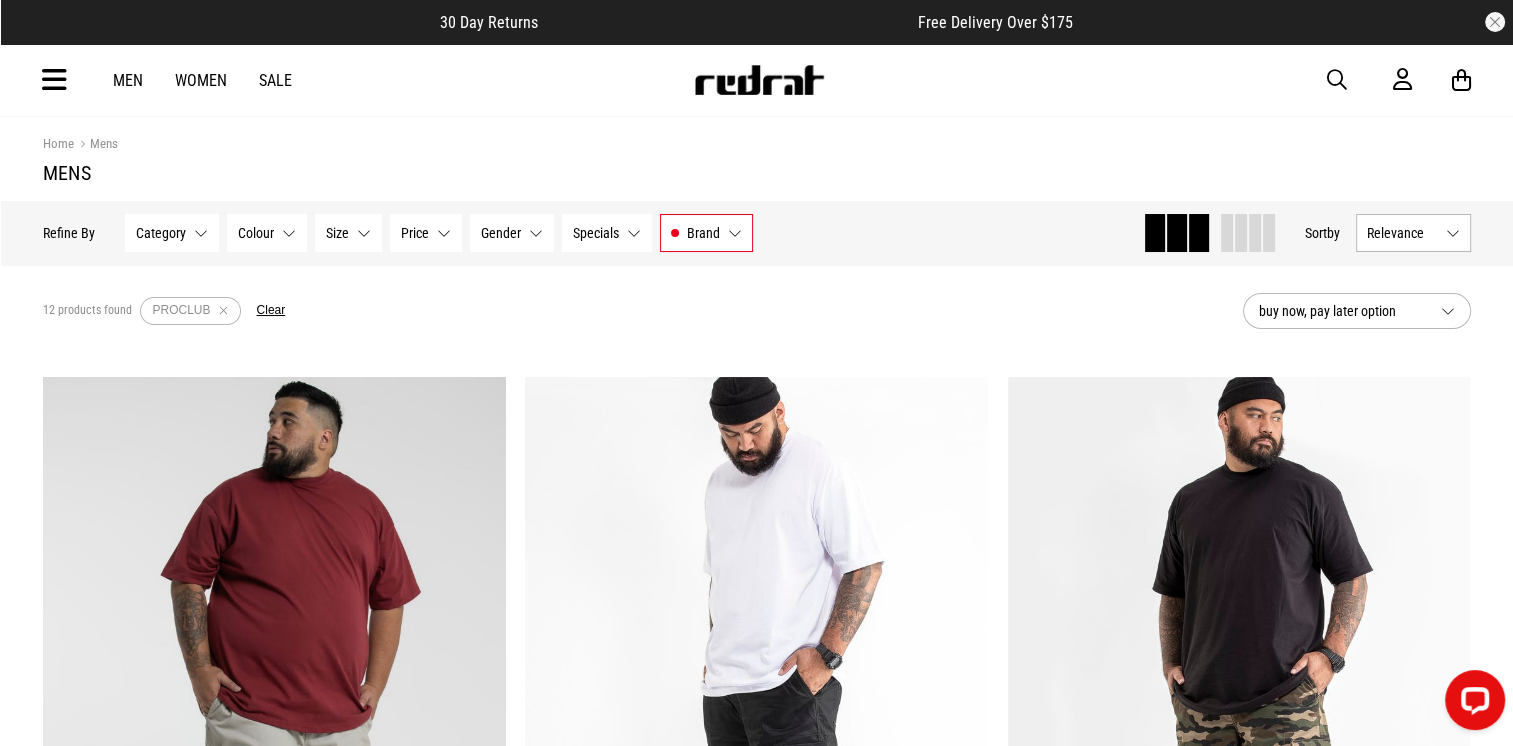 click on "Men" at bounding box center [128, 80] 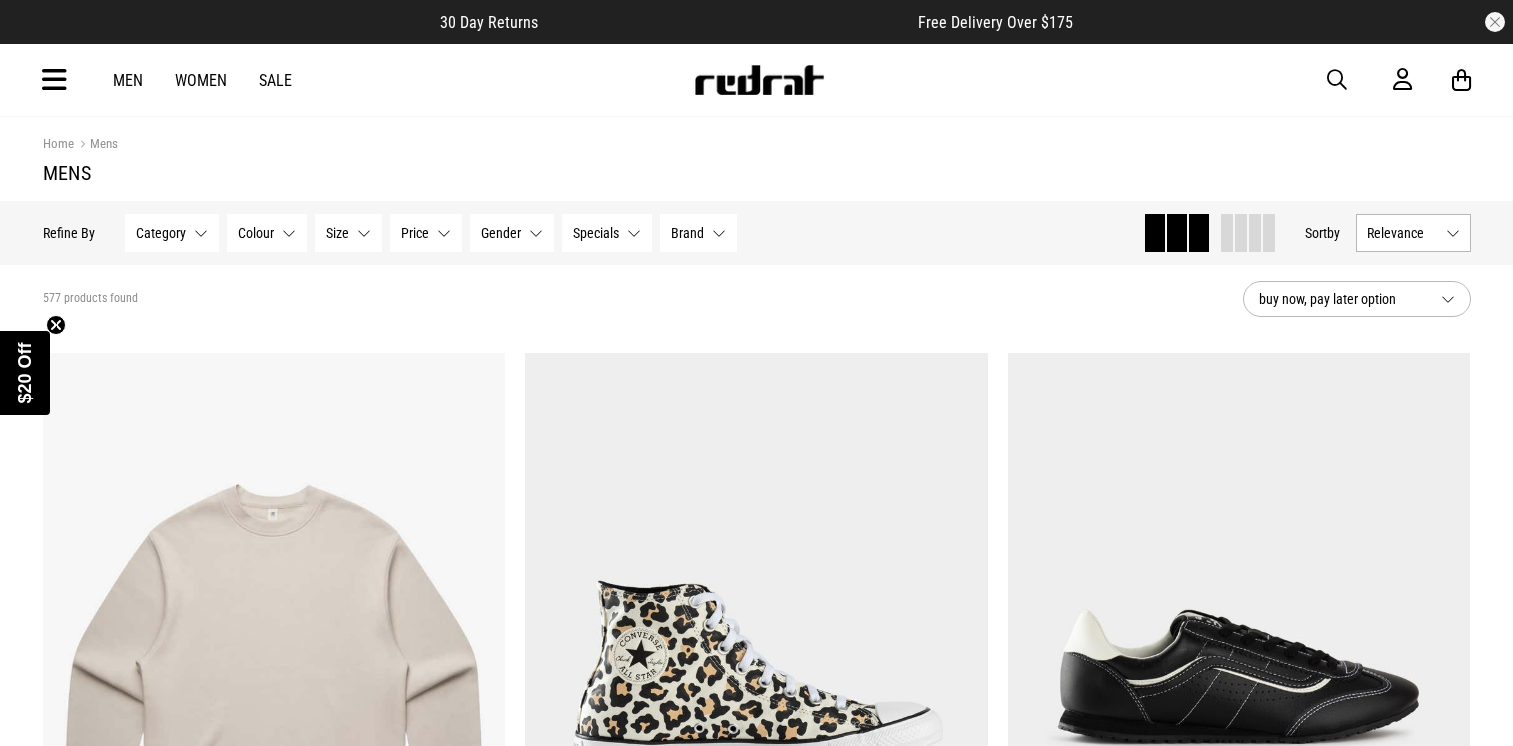 scroll, scrollTop: 2340, scrollLeft: 0, axis: vertical 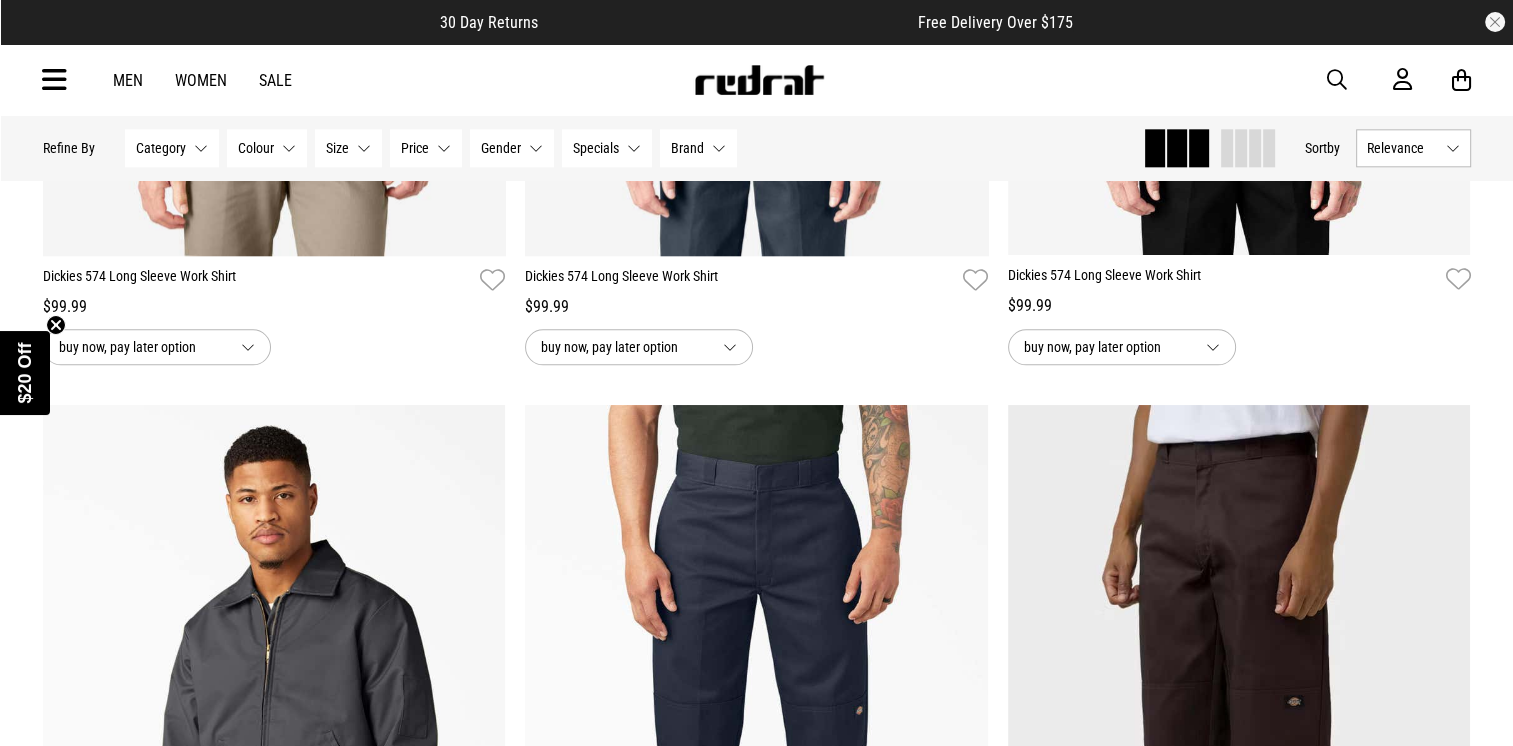 click on "Category" at bounding box center [161, 148] 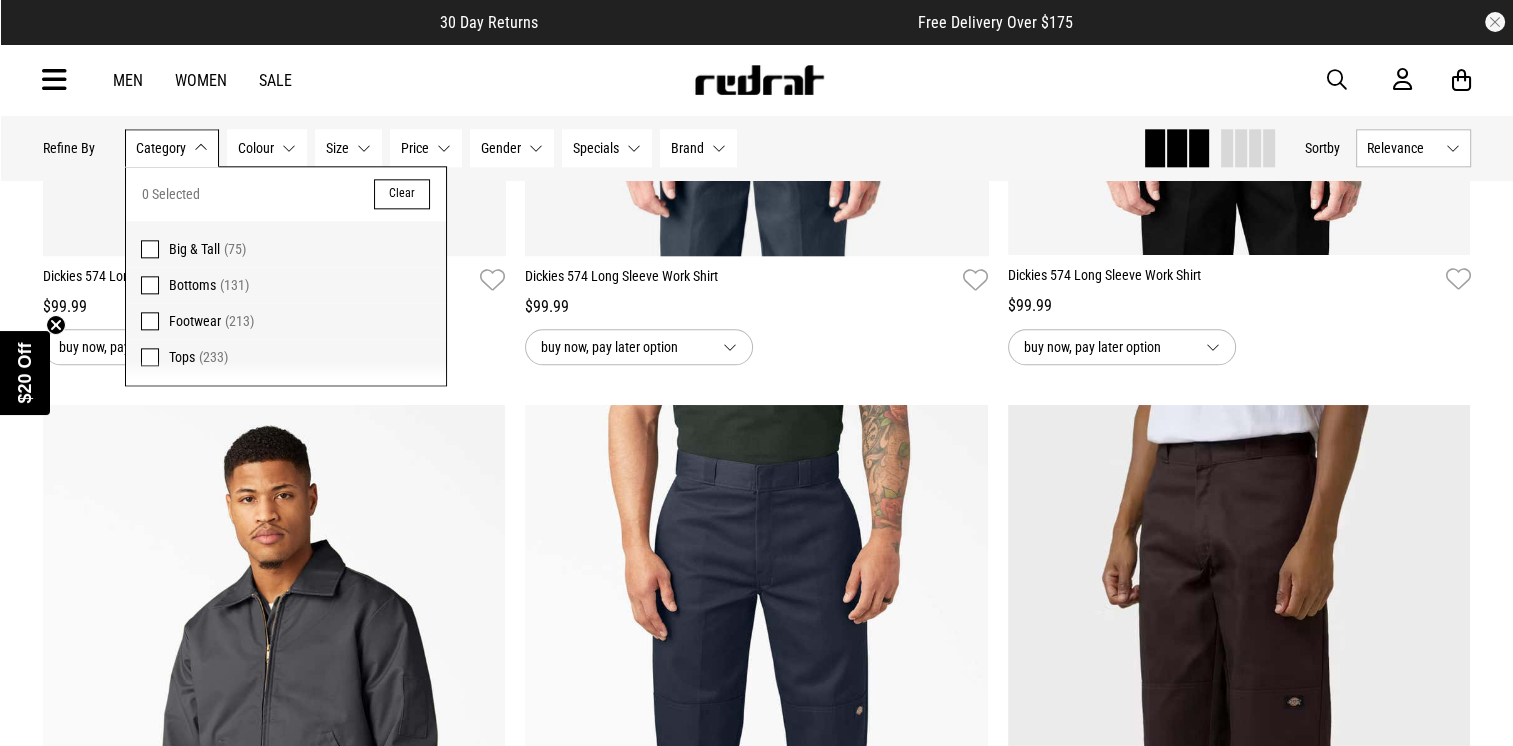 scroll, scrollTop: 0, scrollLeft: 0, axis: both 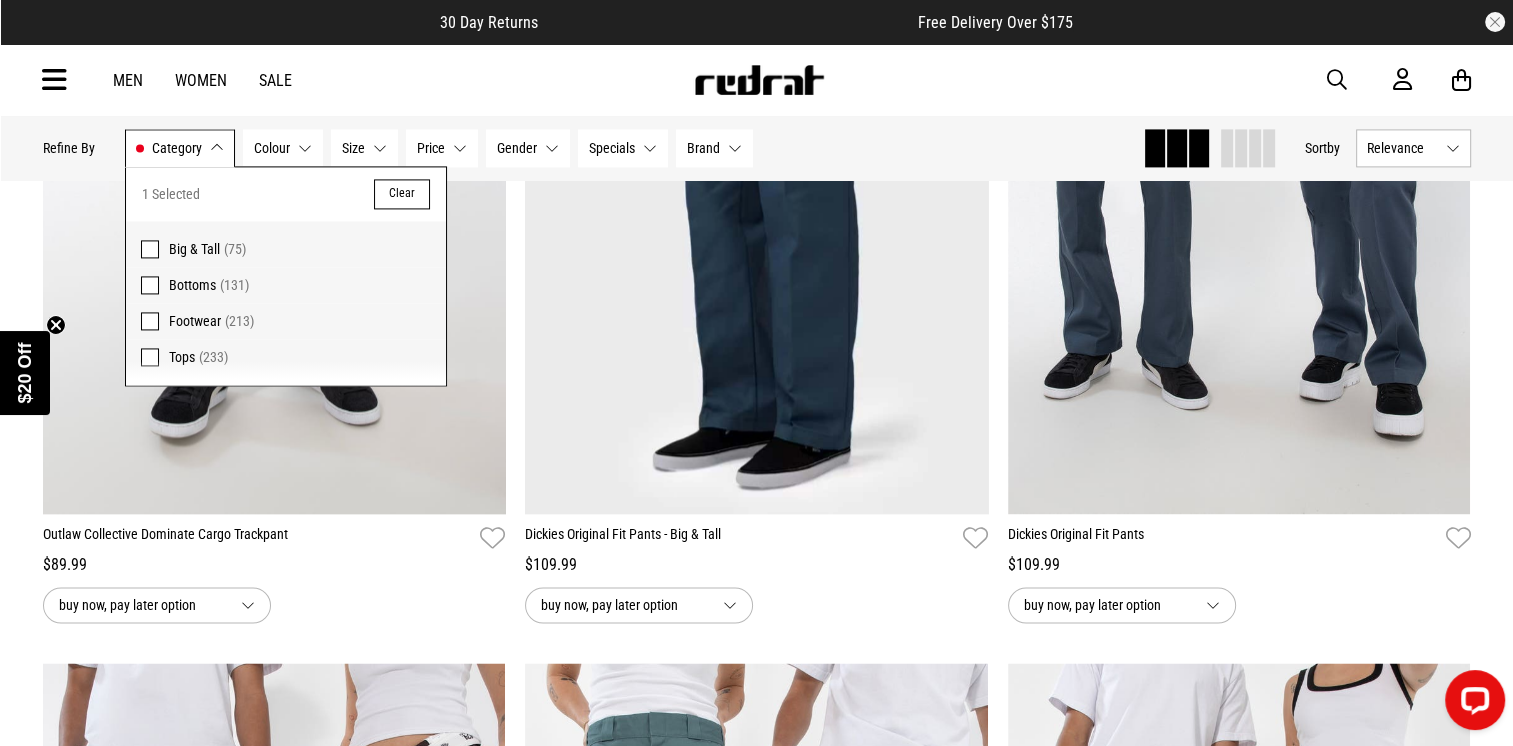 click on "Clear" at bounding box center [402, 194] 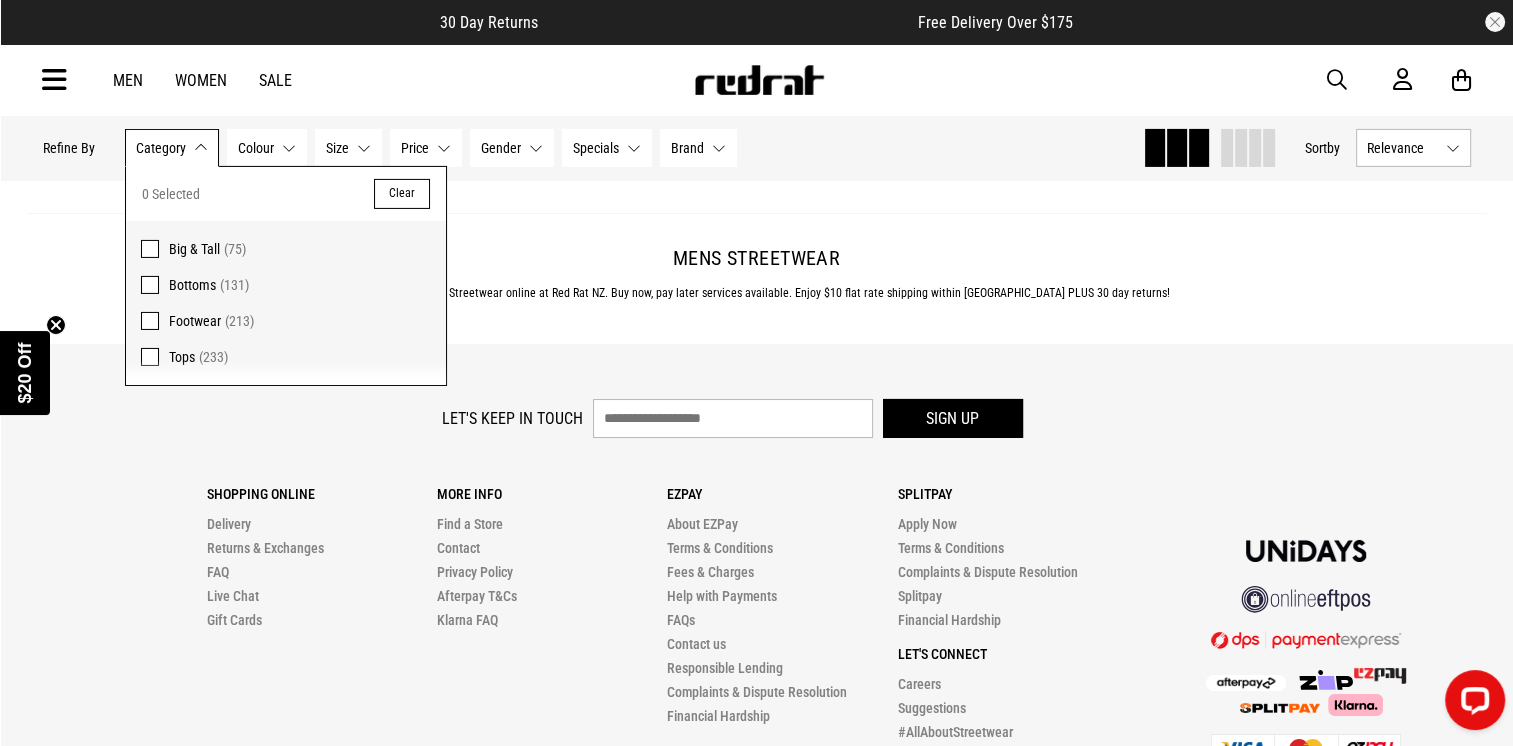 scroll, scrollTop: 6729, scrollLeft: 0, axis: vertical 